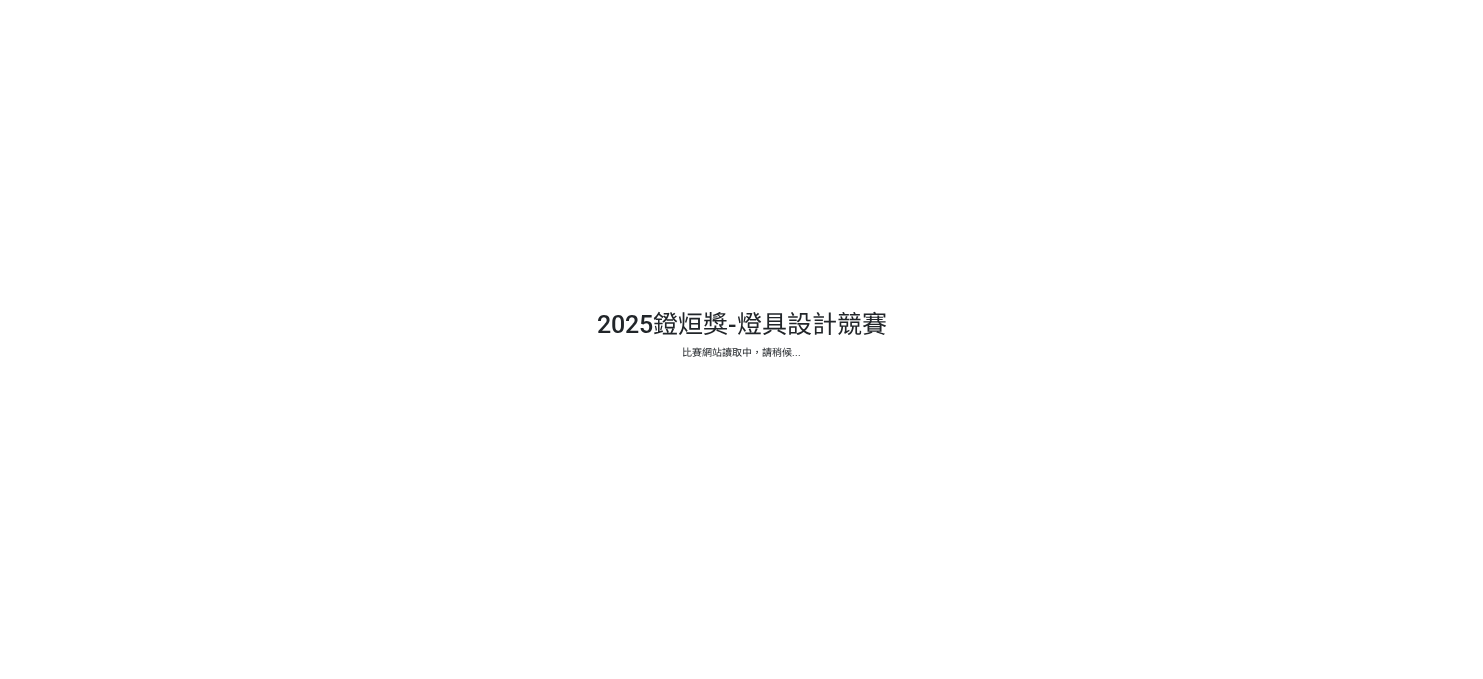 scroll, scrollTop: 0, scrollLeft: 0, axis: both 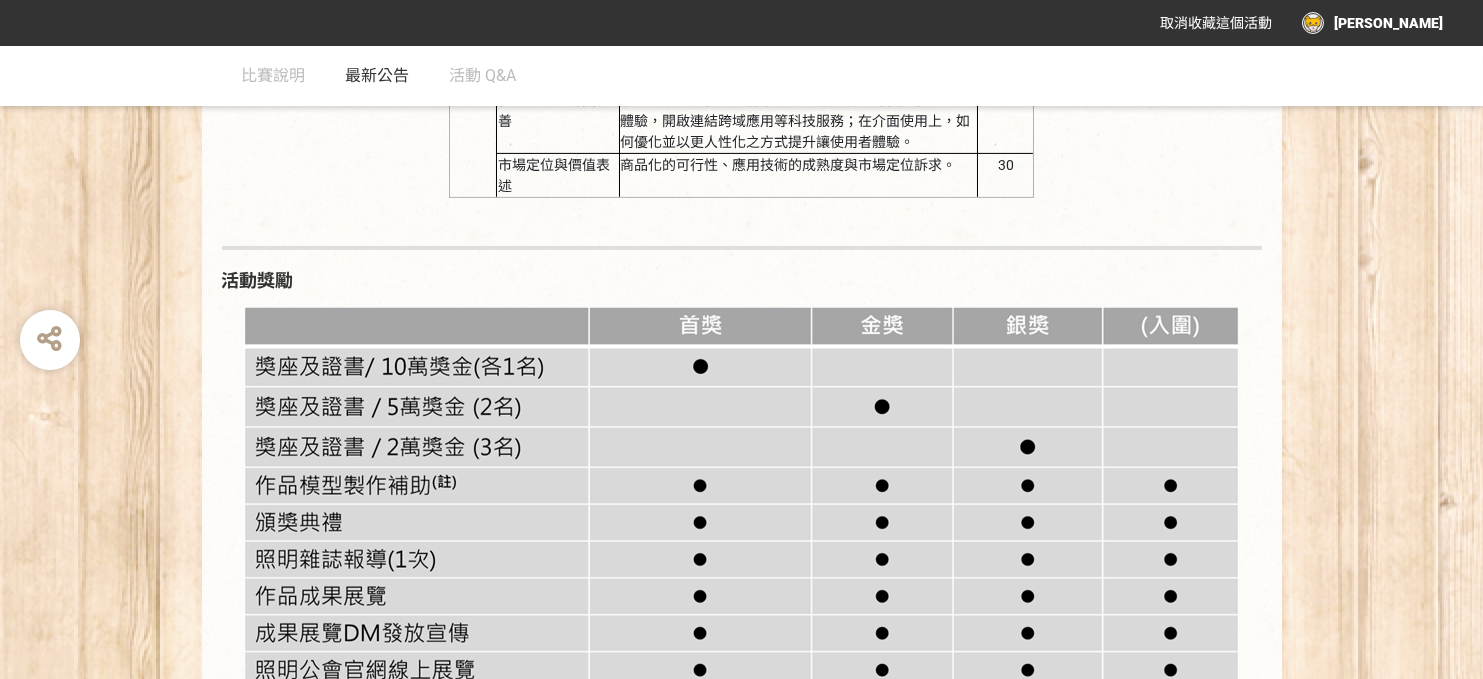 click on "最新公告" at bounding box center (378, 75) 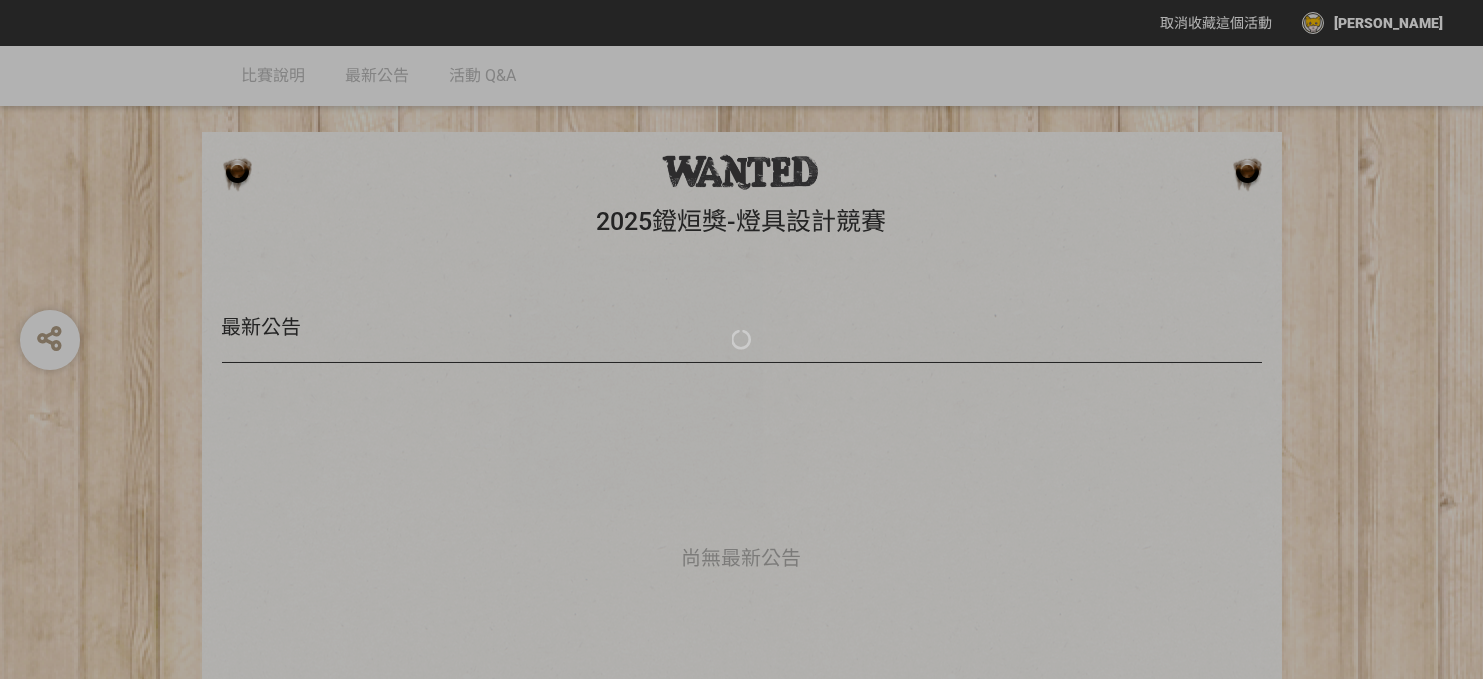 scroll, scrollTop: 0, scrollLeft: 0, axis: both 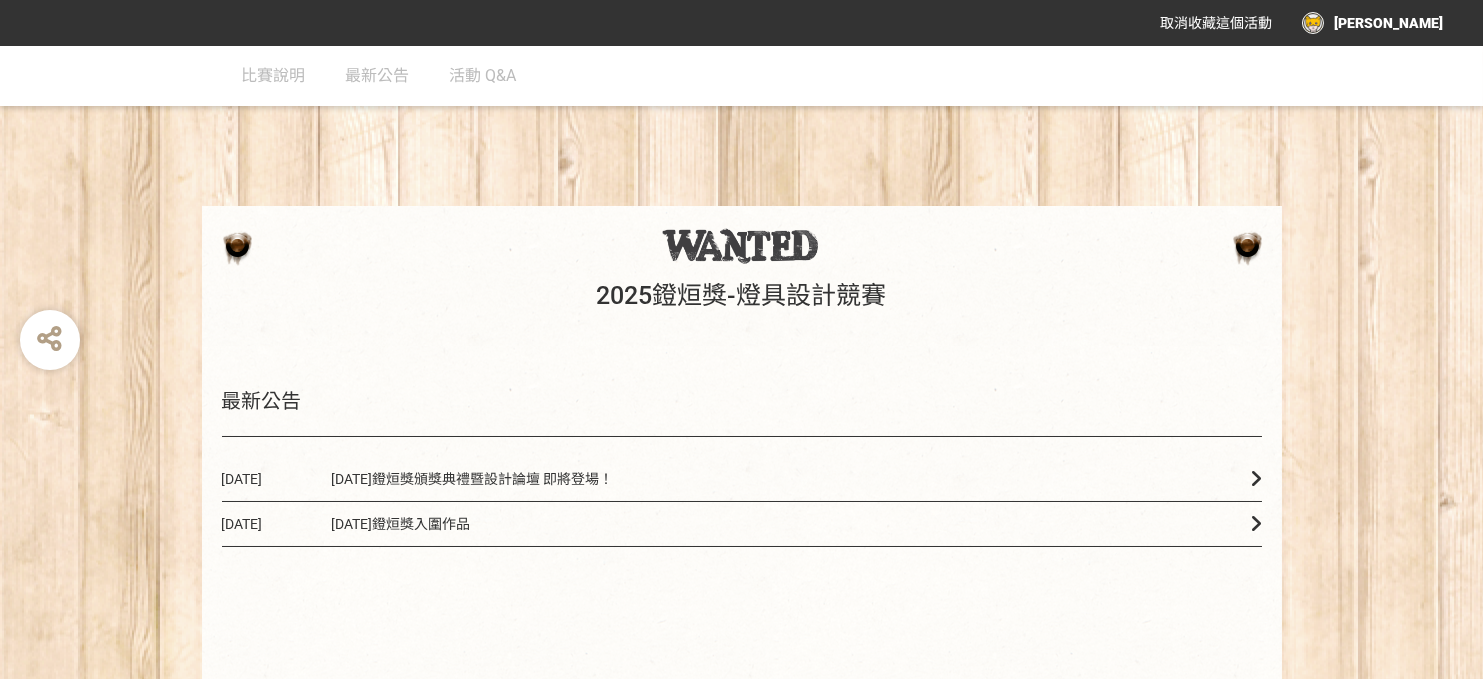 click on "[DATE]鐙烜獎入圍作品" at bounding box center [401, 524] 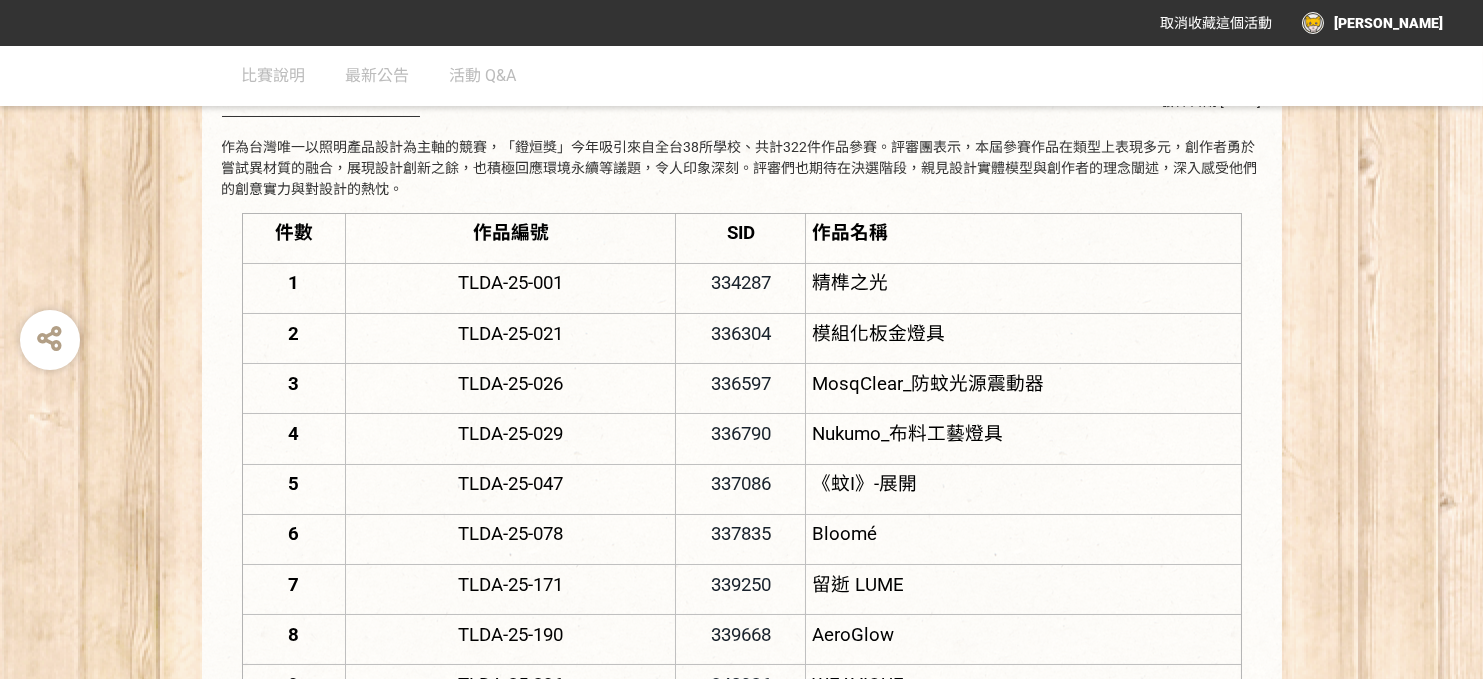scroll, scrollTop: 400, scrollLeft: 0, axis: vertical 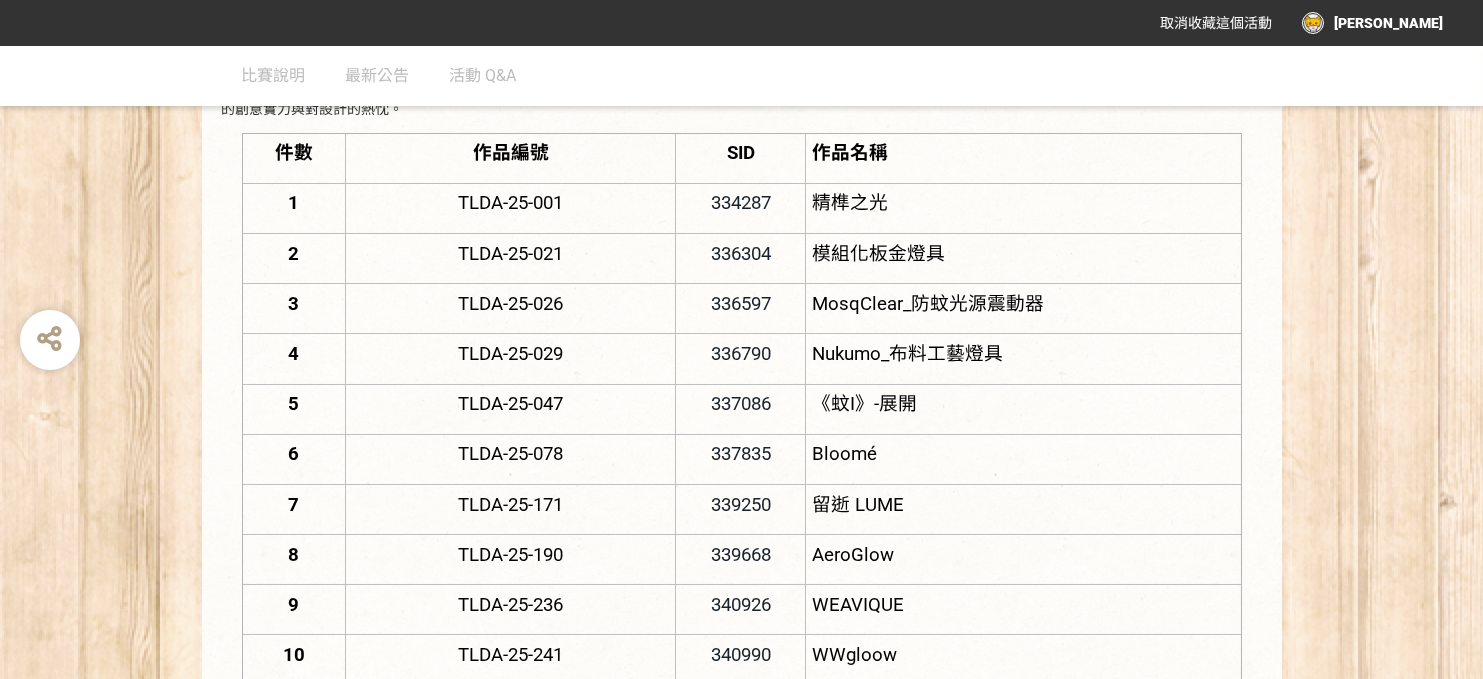 click on "模組化板金燈具" at bounding box center [878, 254] 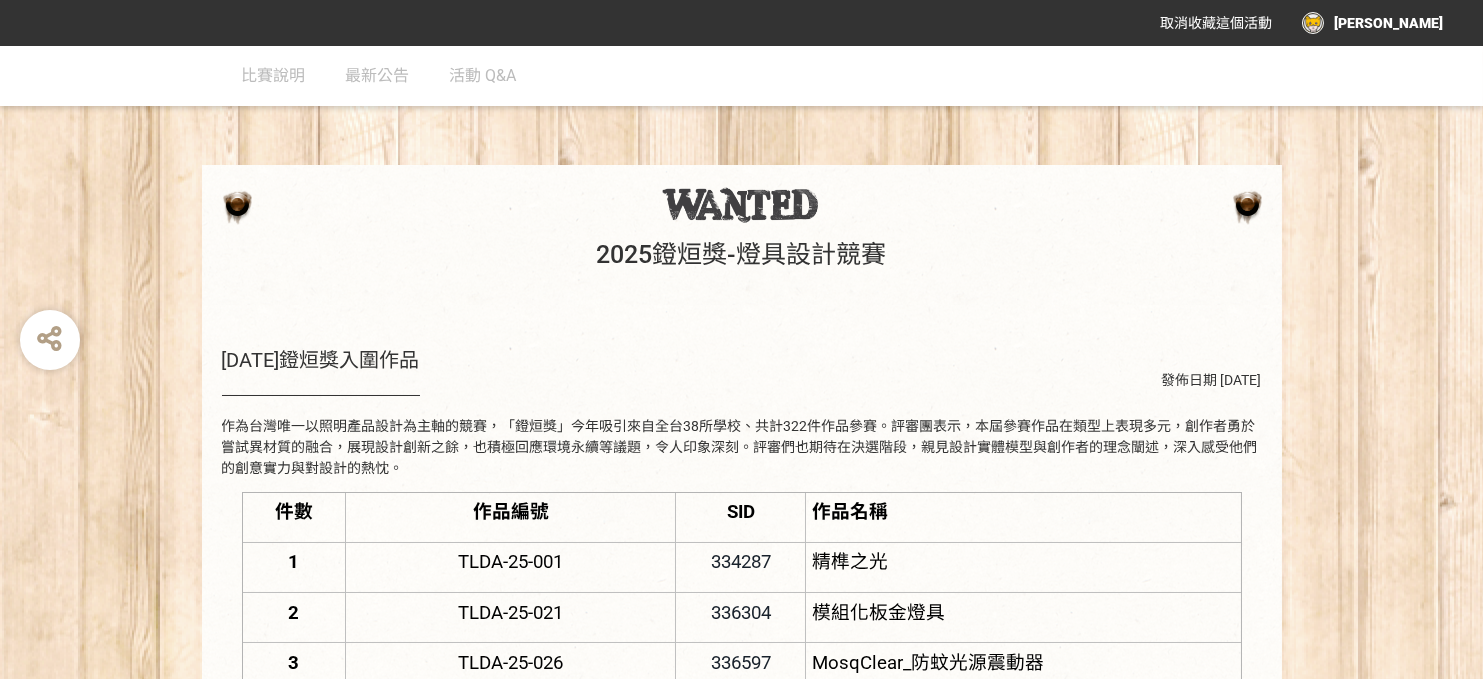 scroll, scrollTop: 0, scrollLeft: 0, axis: both 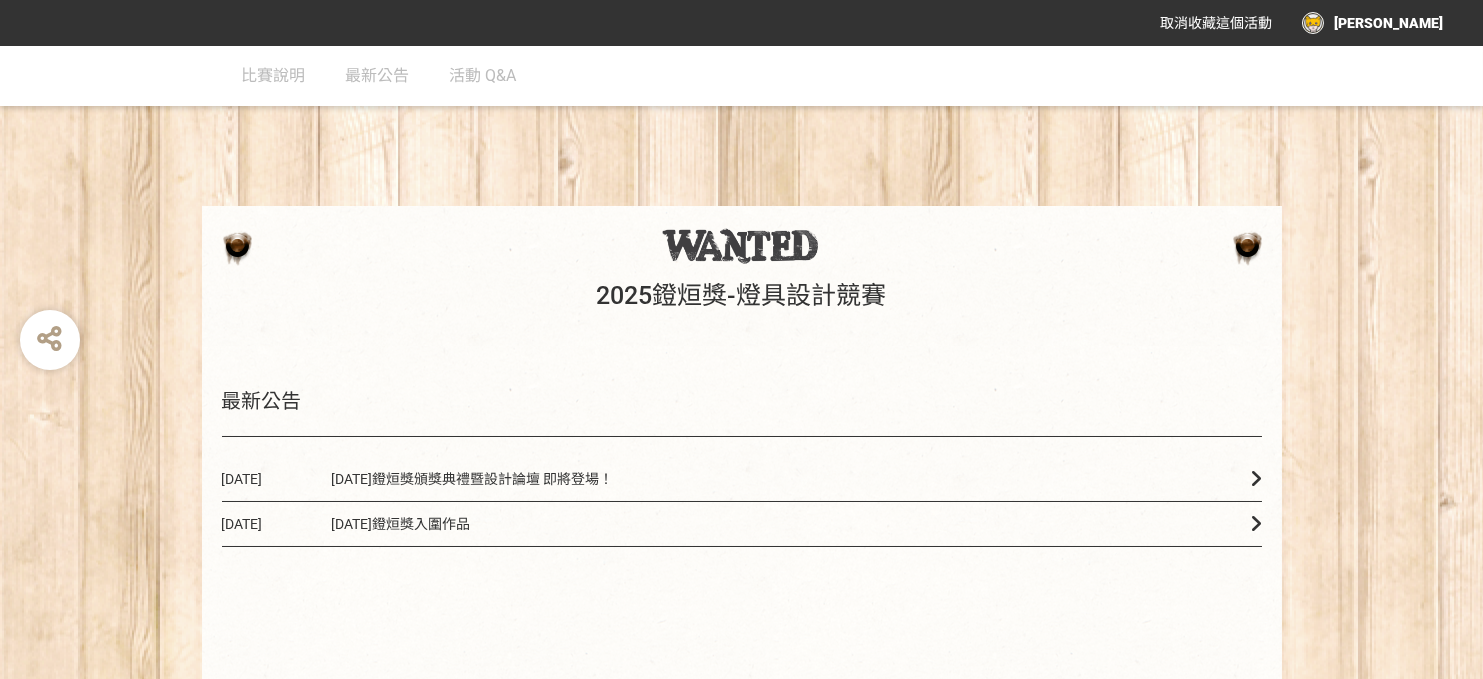 click on "[DATE]鐙烜獎頒獎典禮暨設計論壇 即將登場！" at bounding box center (473, 479) 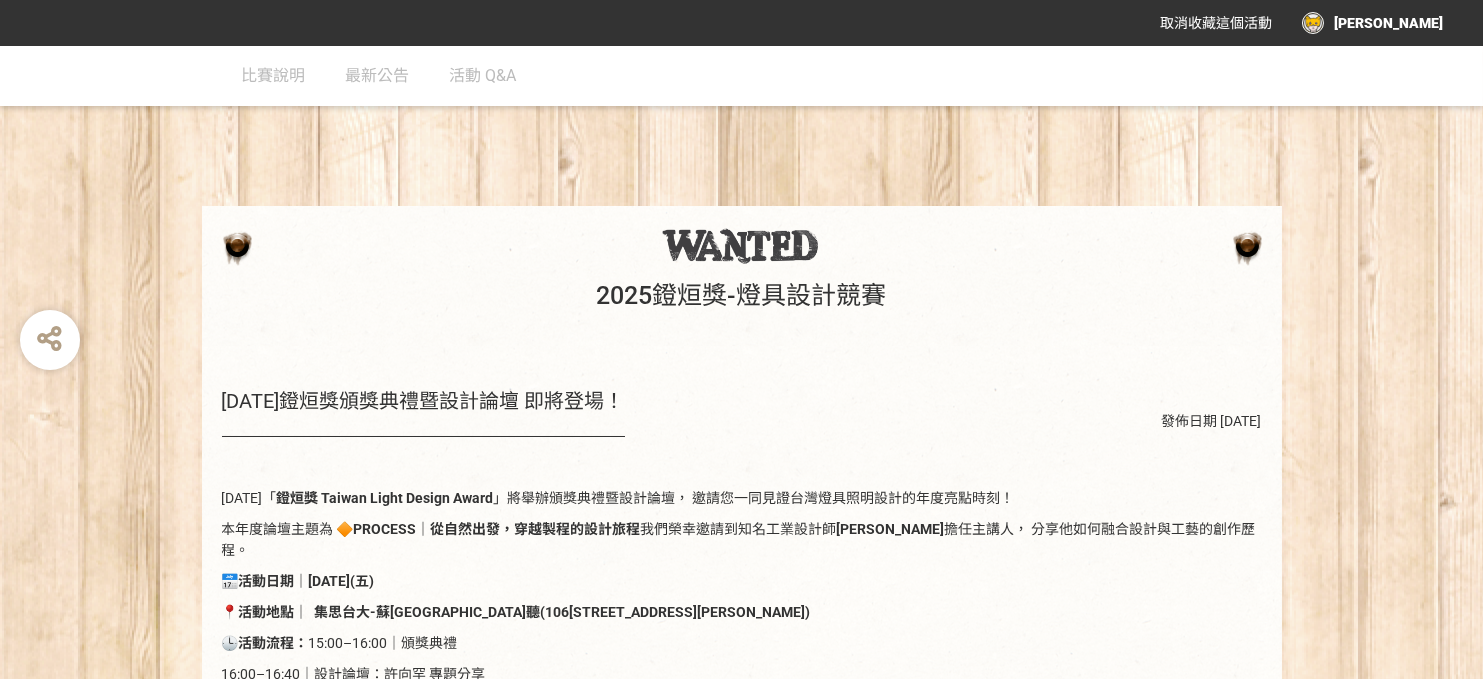 scroll, scrollTop: 200, scrollLeft: 0, axis: vertical 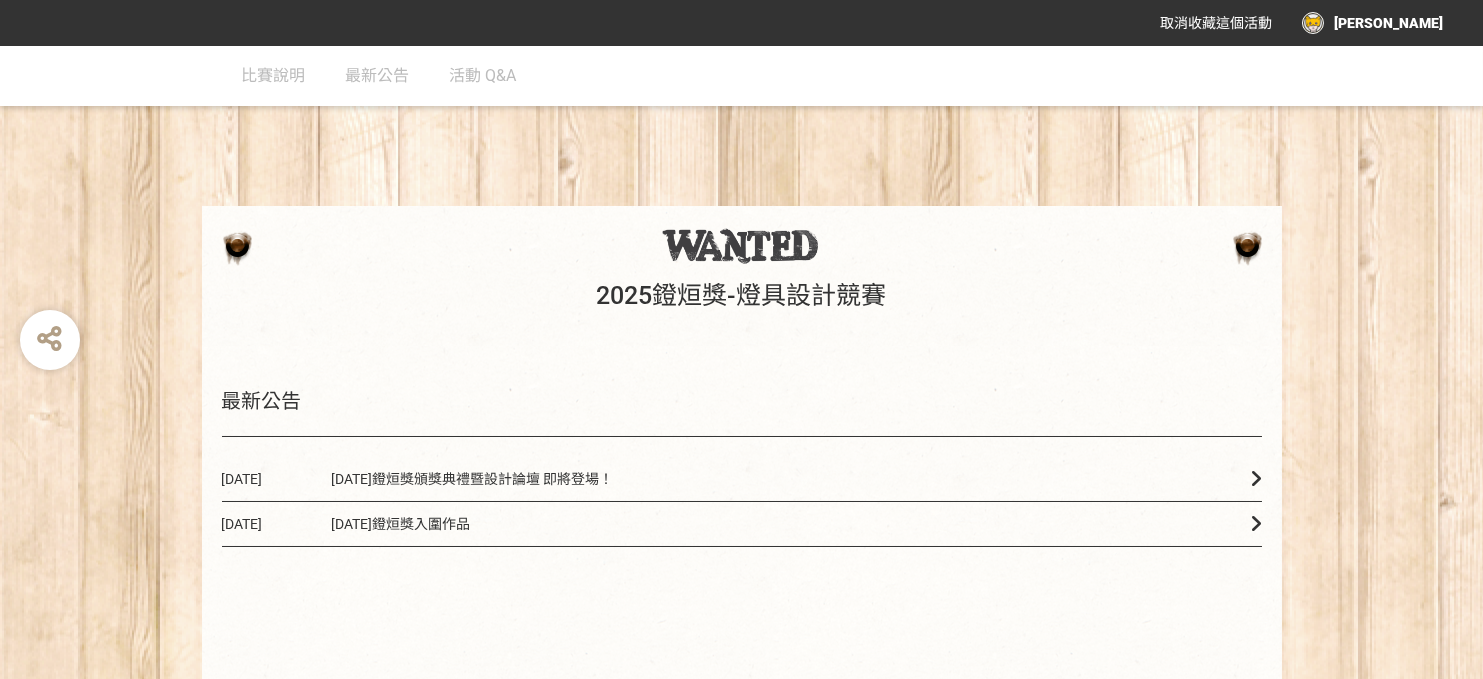click on "[DATE]鐙烜獎入圍作品" at bounding box center (401, 524) 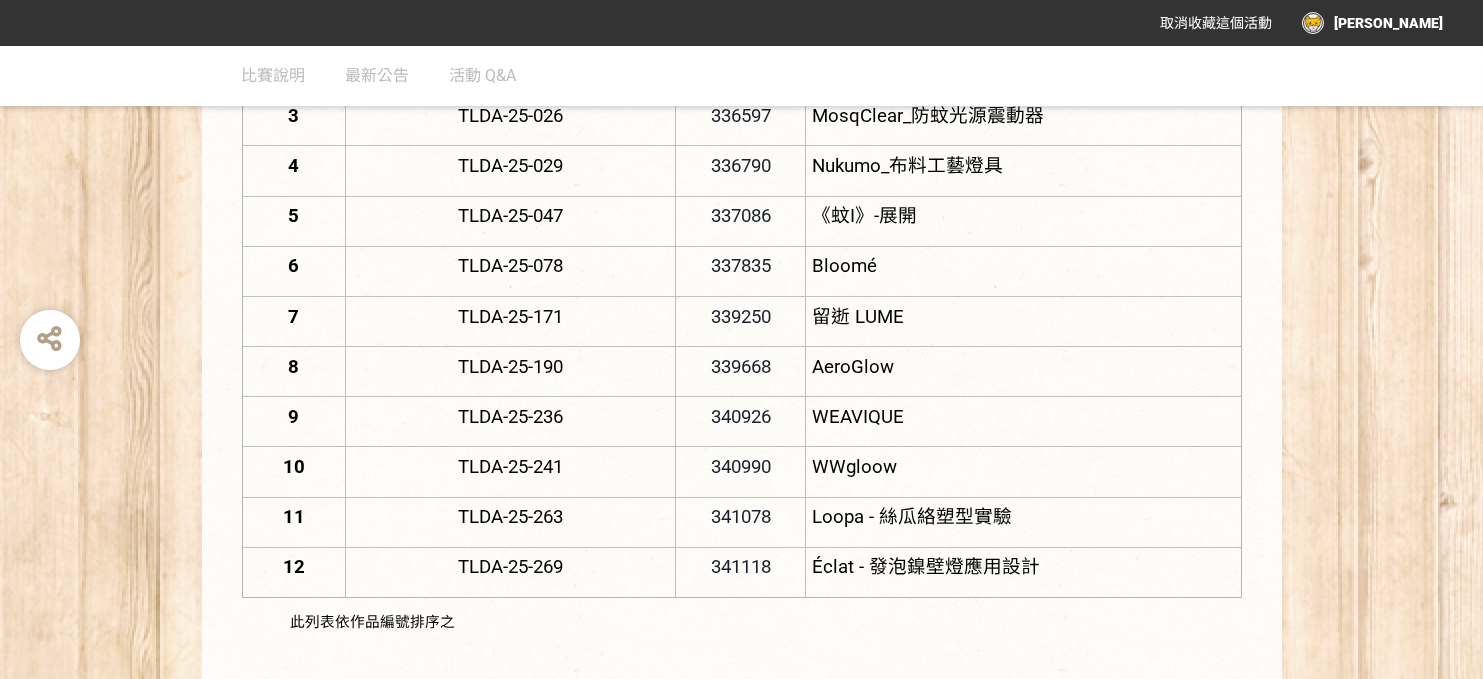 scroll, scrollTop: 600, scrollLeft: 0, axis: vertical 